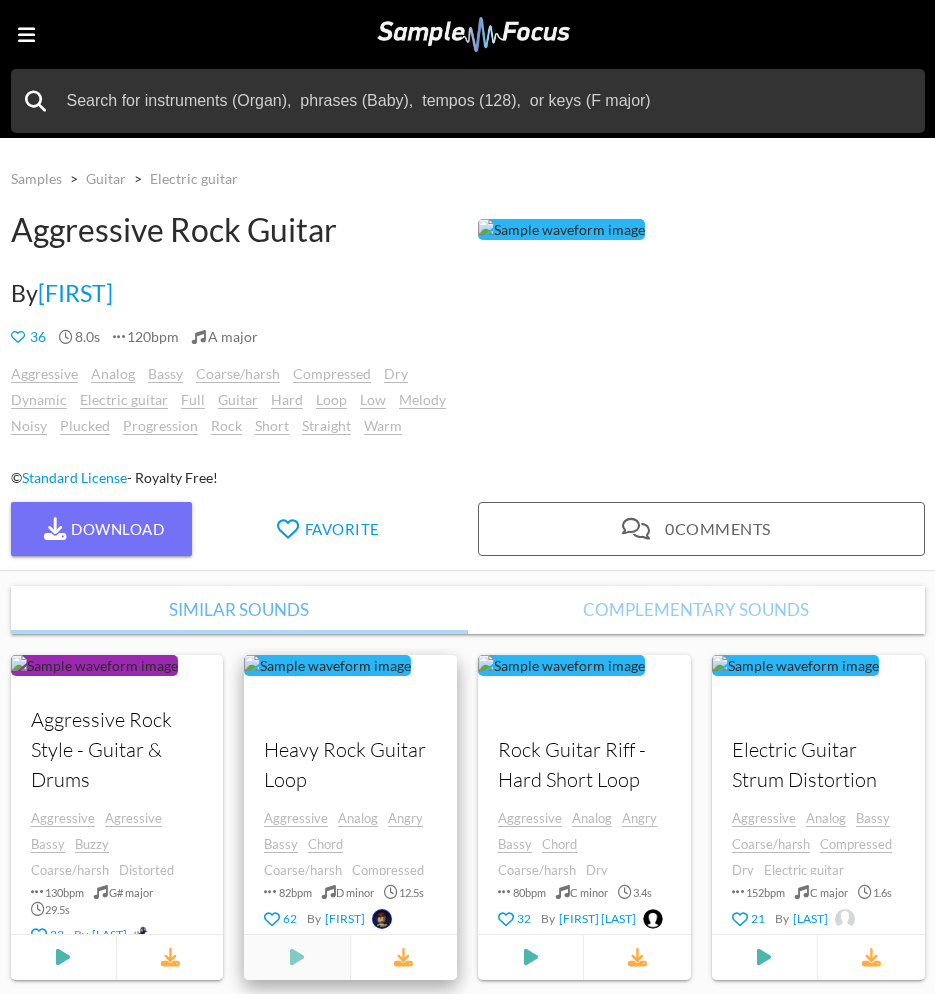 click at bounding box center (64, 957) 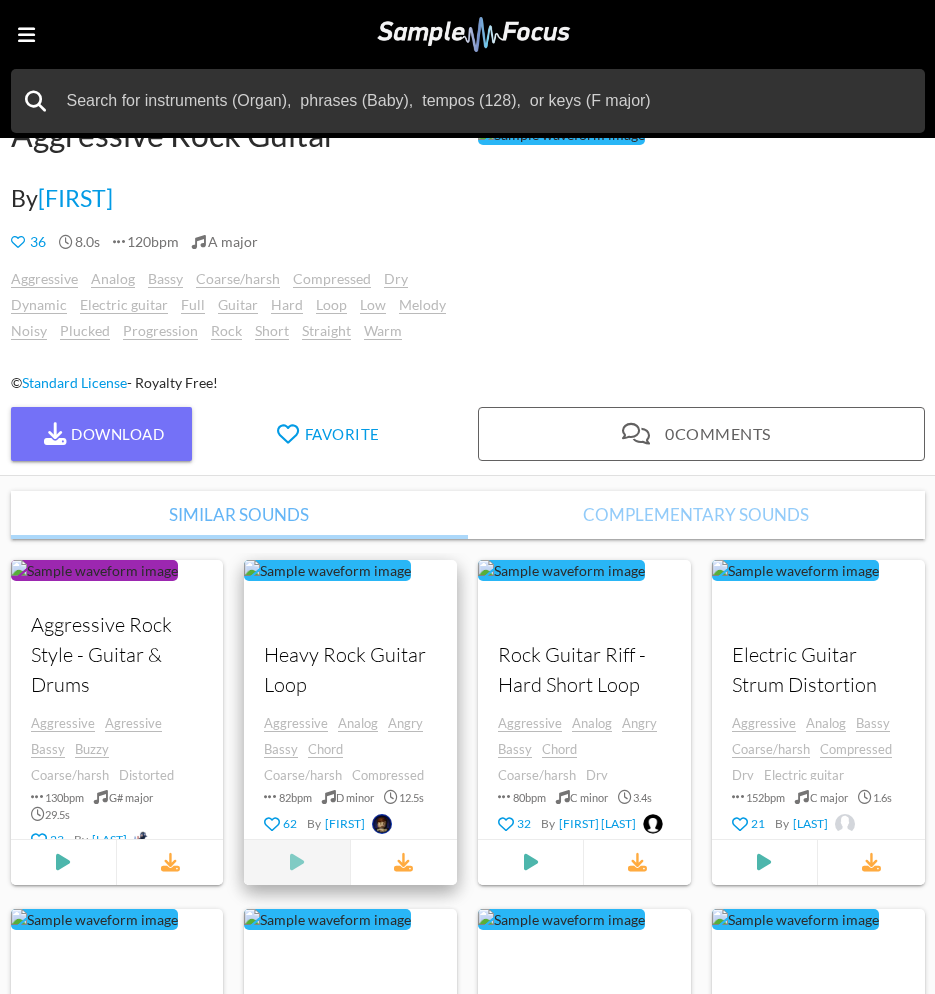 scroll, scrollTop: 100, scrollLeft: 0, axis: vertical 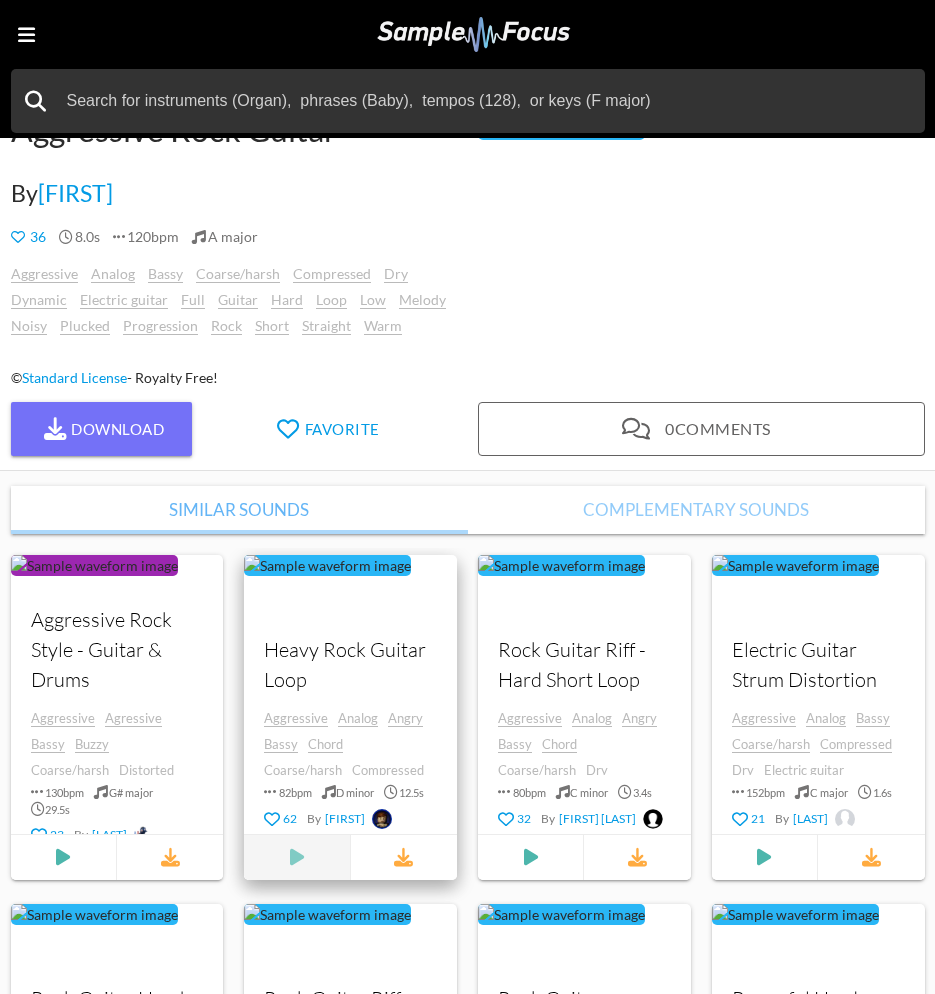 click at bounding box center (64, 857) 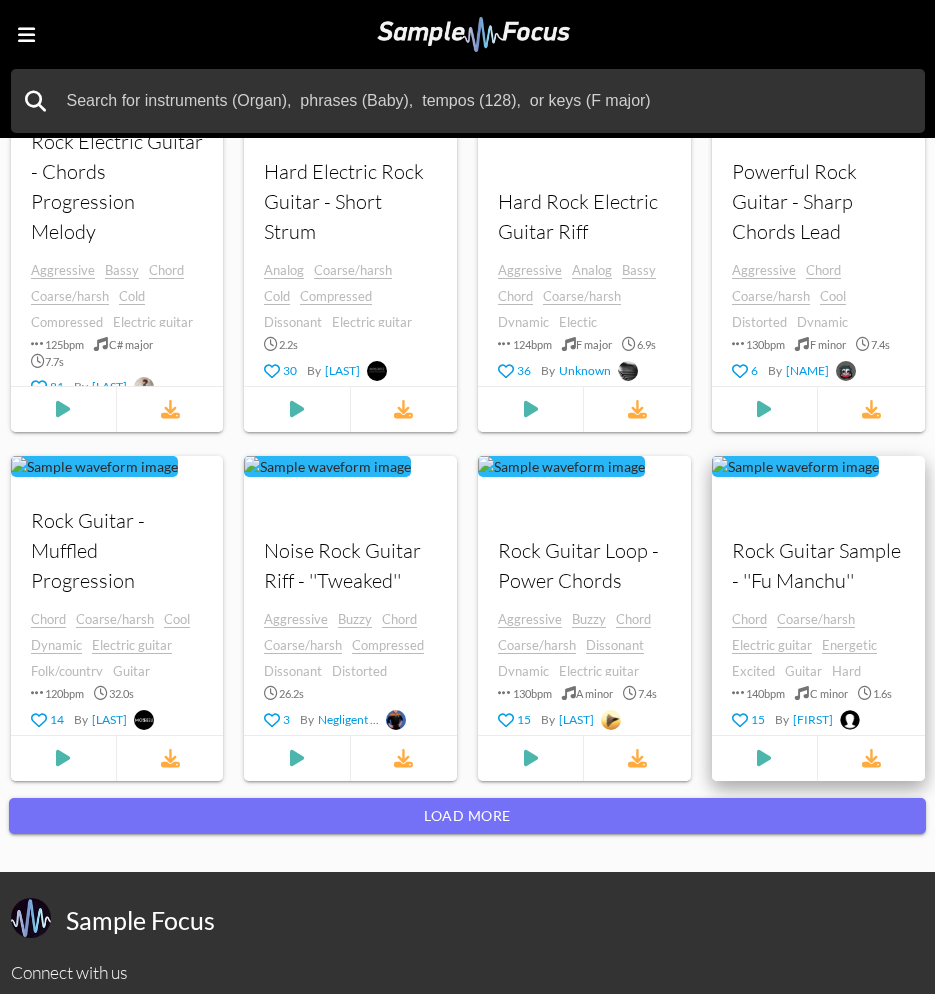 scroll, scrollTop: 1600, scrollLeft: 0, axis: vertical 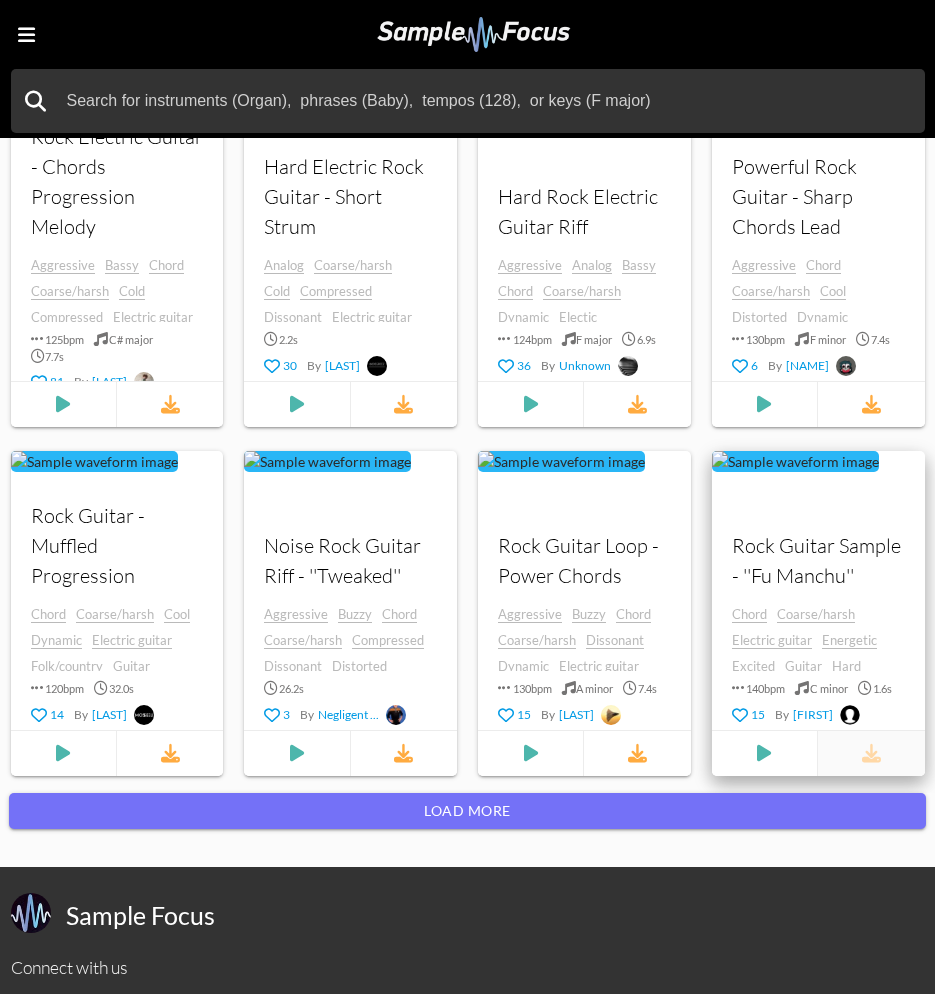 click at bounding box center (871, 753) 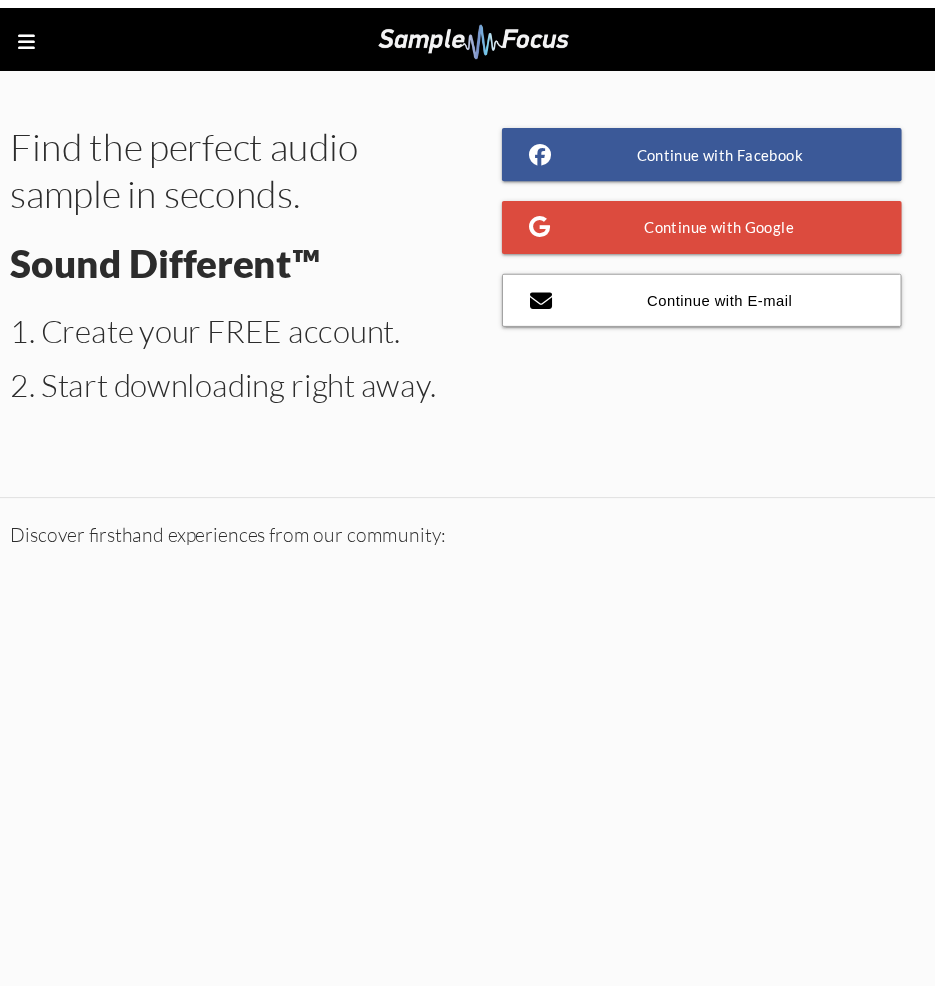 scroll, scrollTop: 0, scrollLeft: 0, axis: both 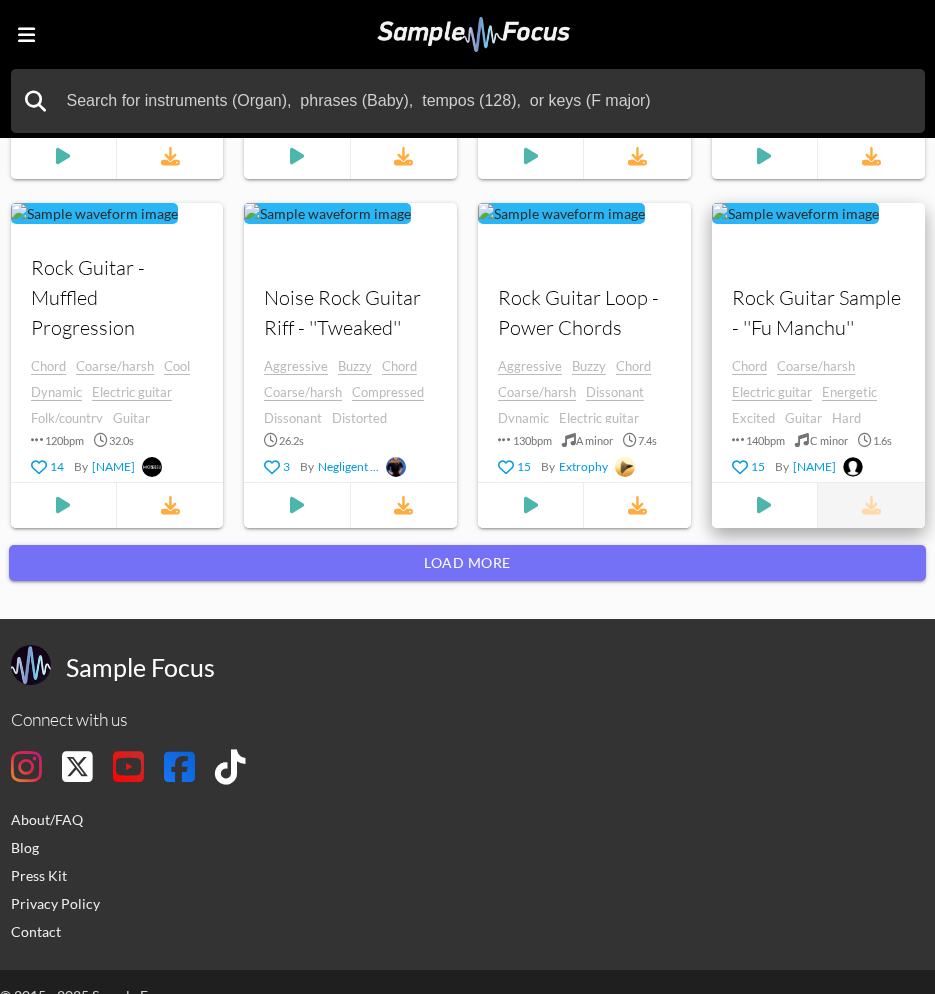 click at bounding box center (871, 505) 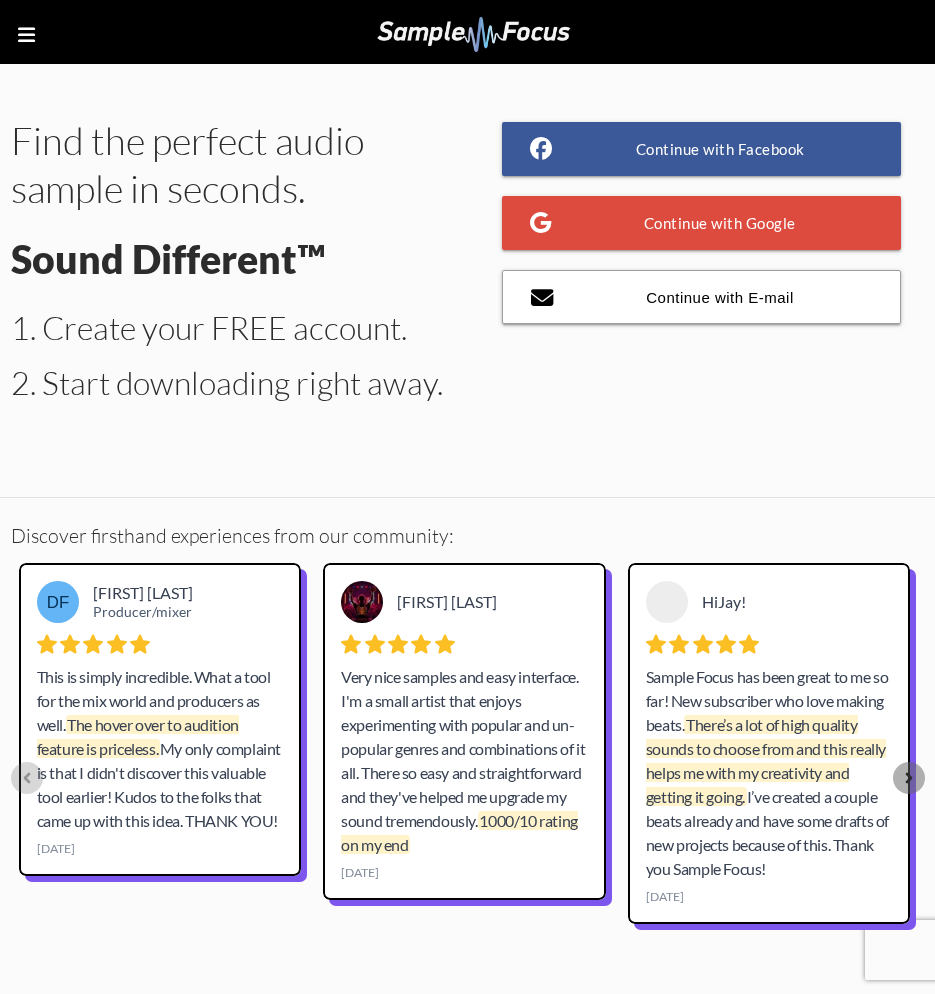 scroll, scrollTop: 0, scrollLeft: 0, axis: both 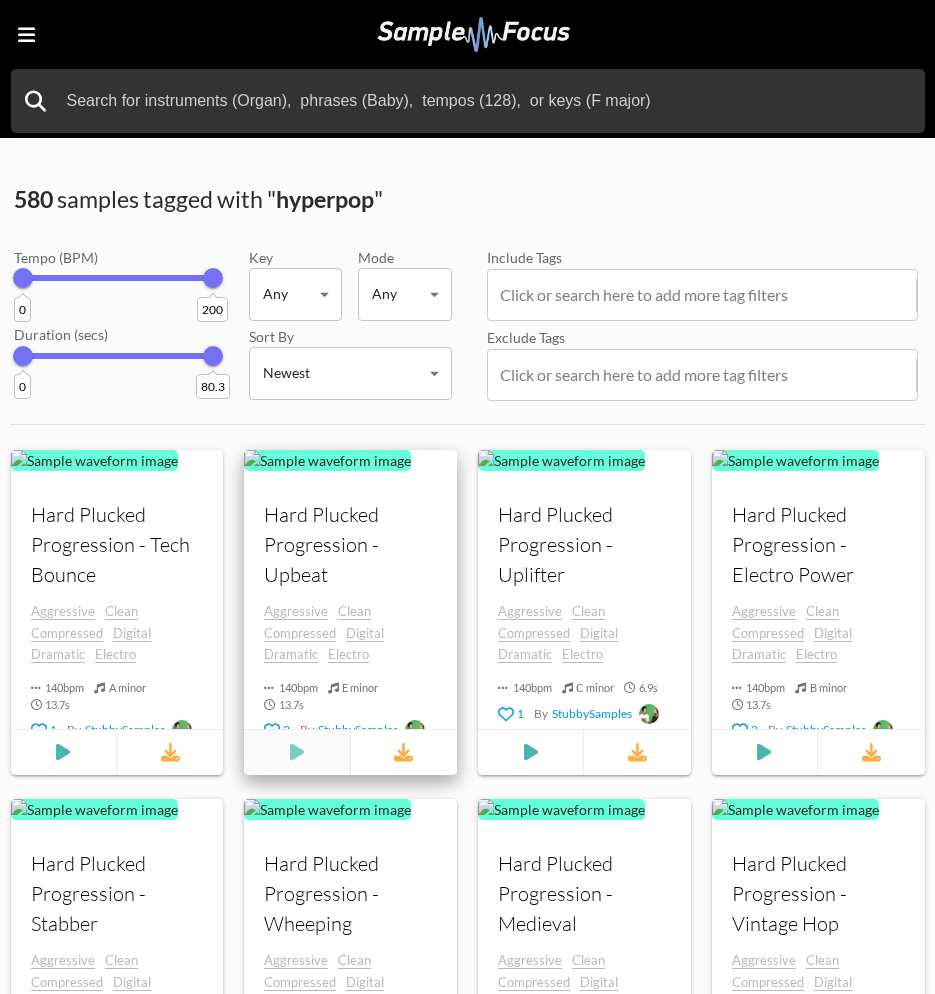 click at bounding box center (63, 752) 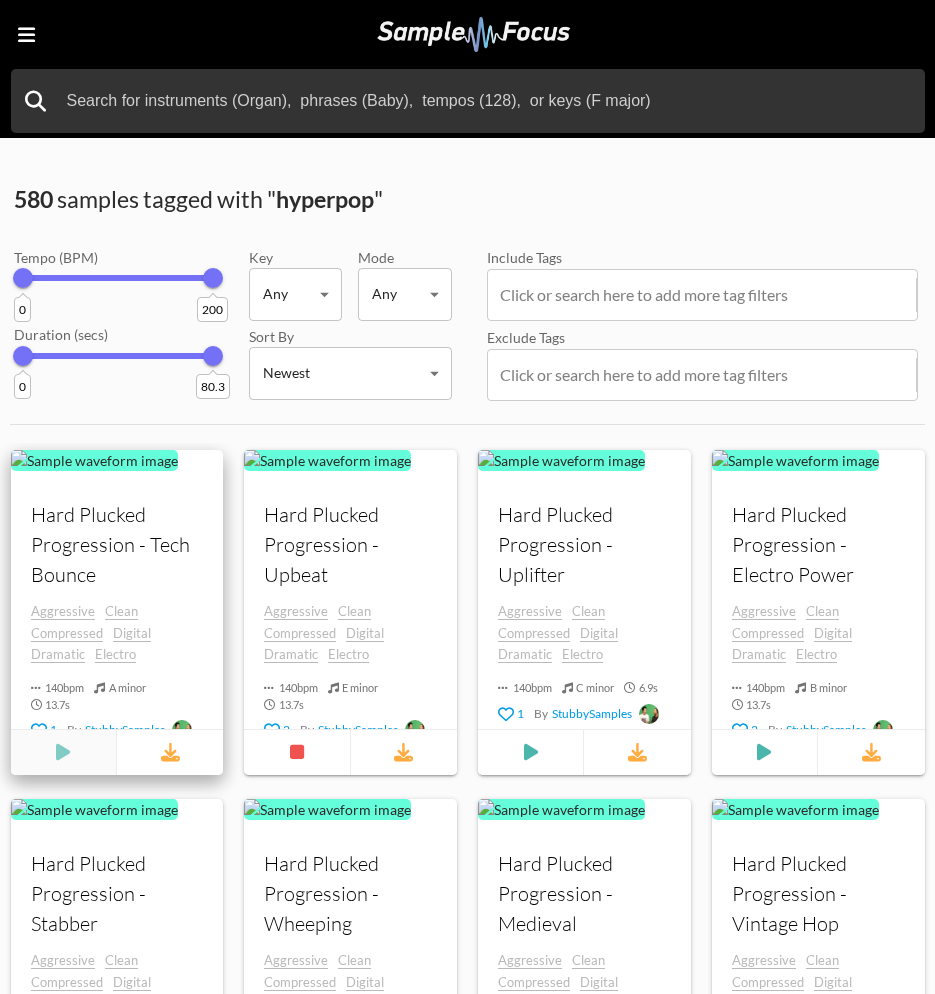 click at bounding box center (64, 752) 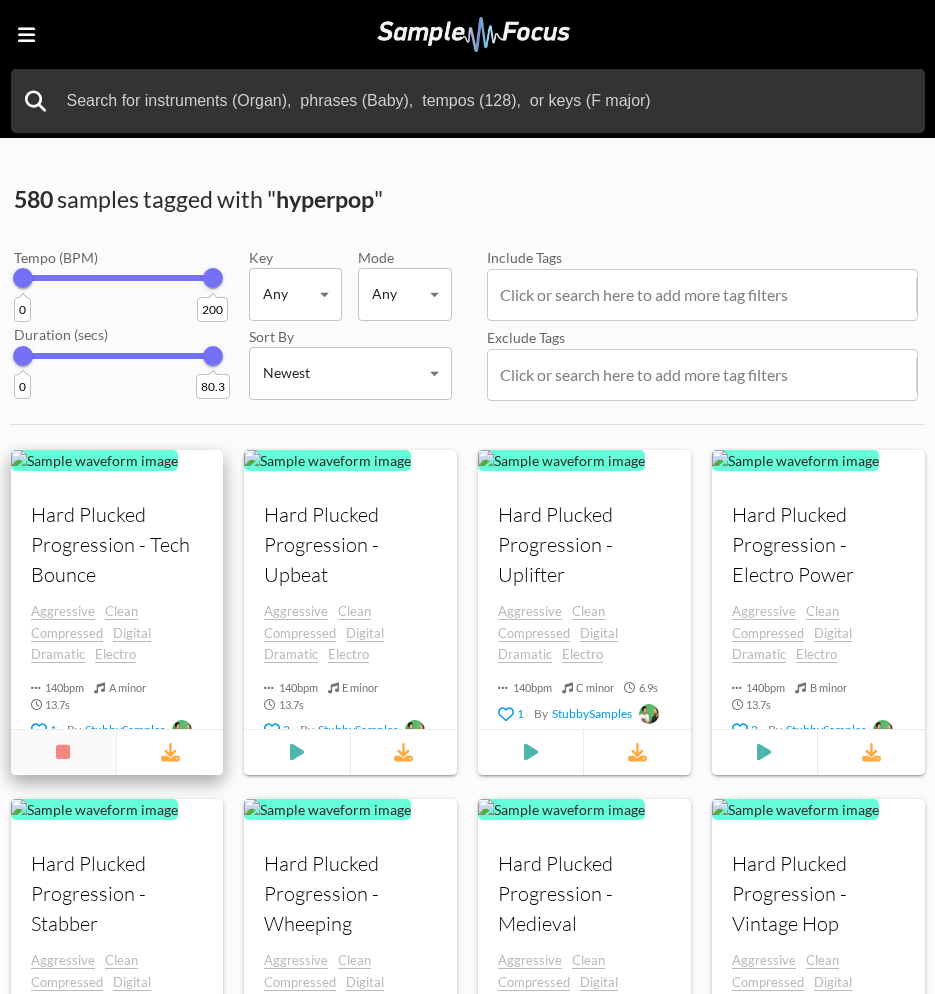 click at bounding box center (64, 752) 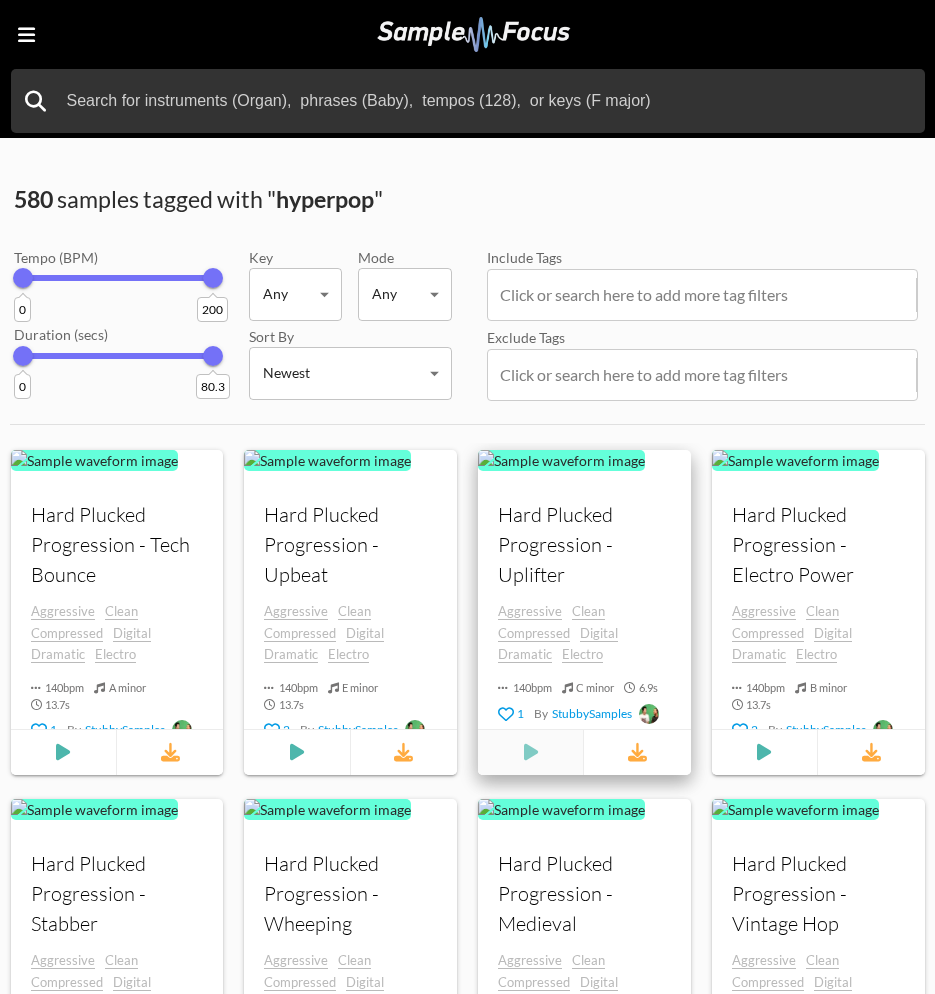 click at bounding box center [64, 752] 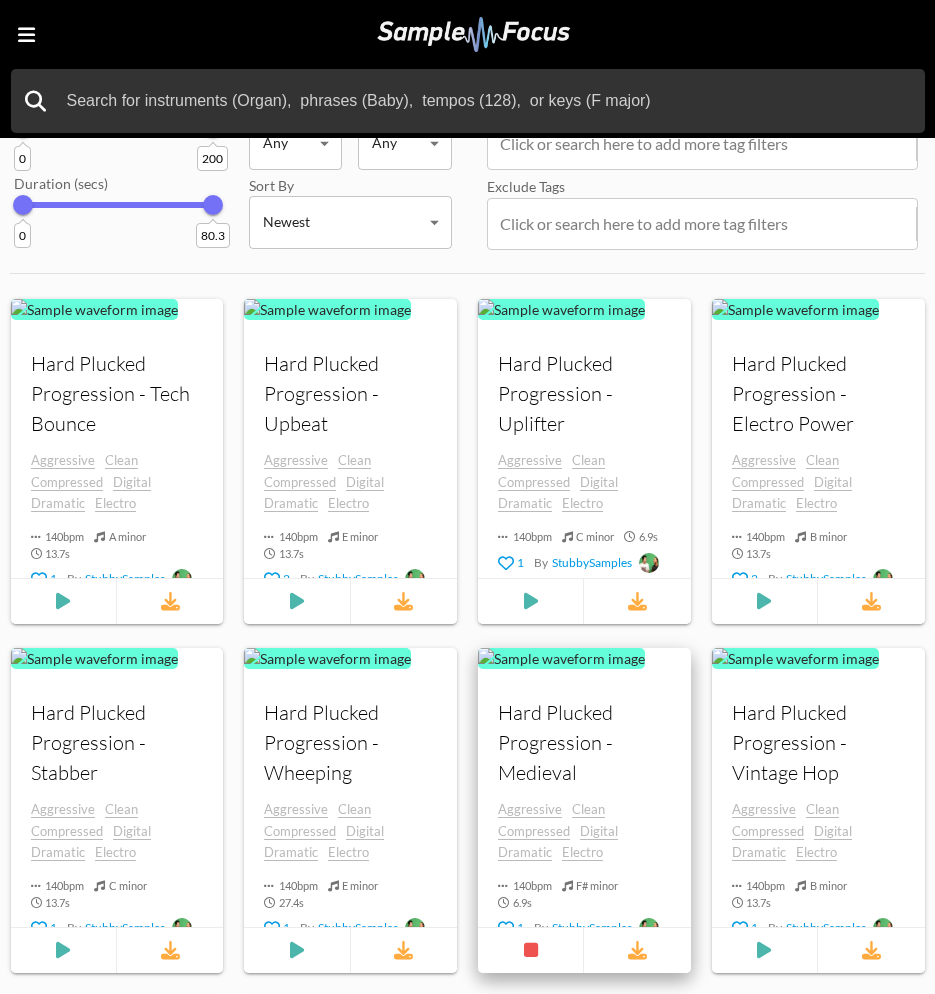 scroll, scrollTop: 200, scrollLeft: 0, axis: vertical 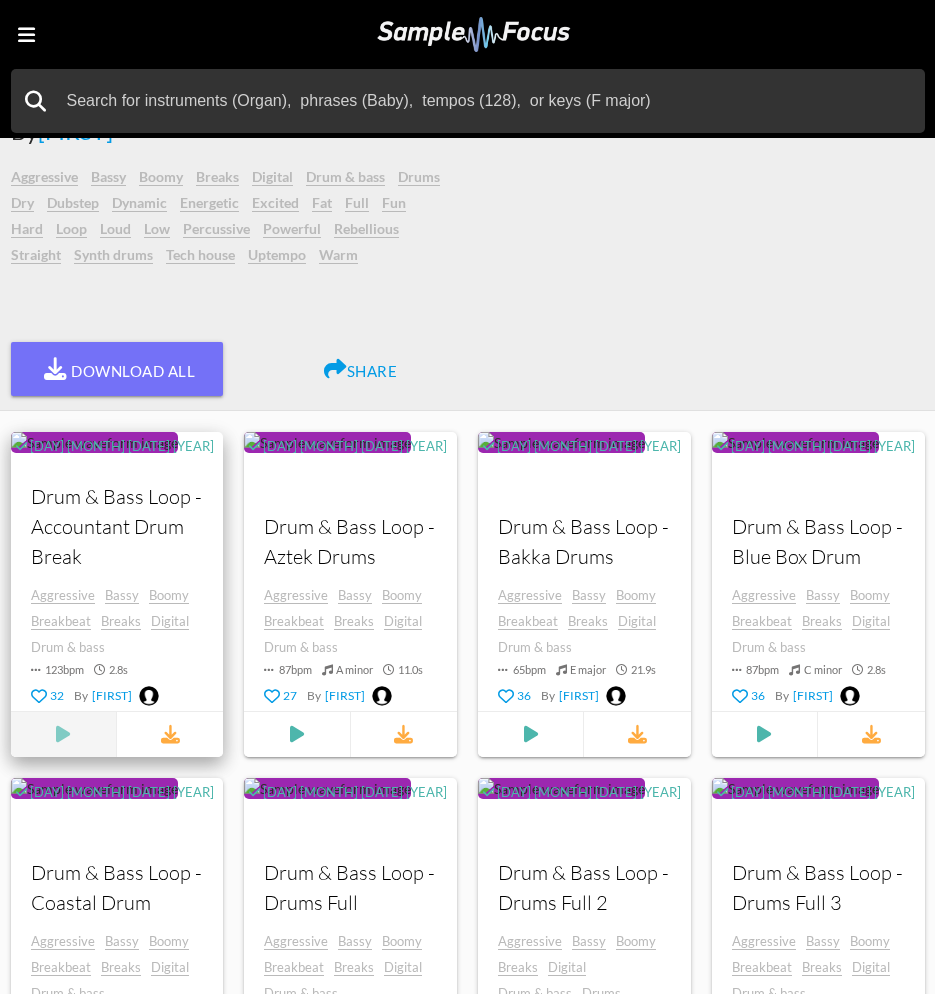 click at bounding box center (64, 734) 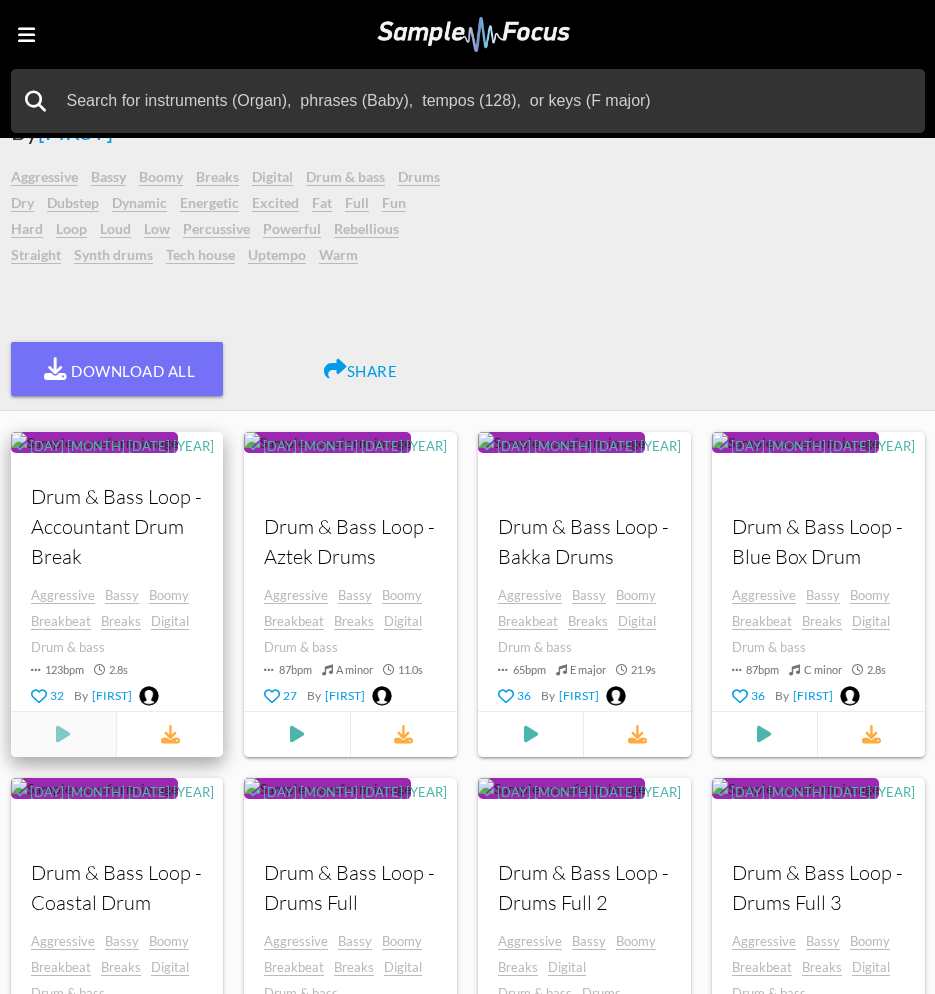 click at bounding box center [64, 734] 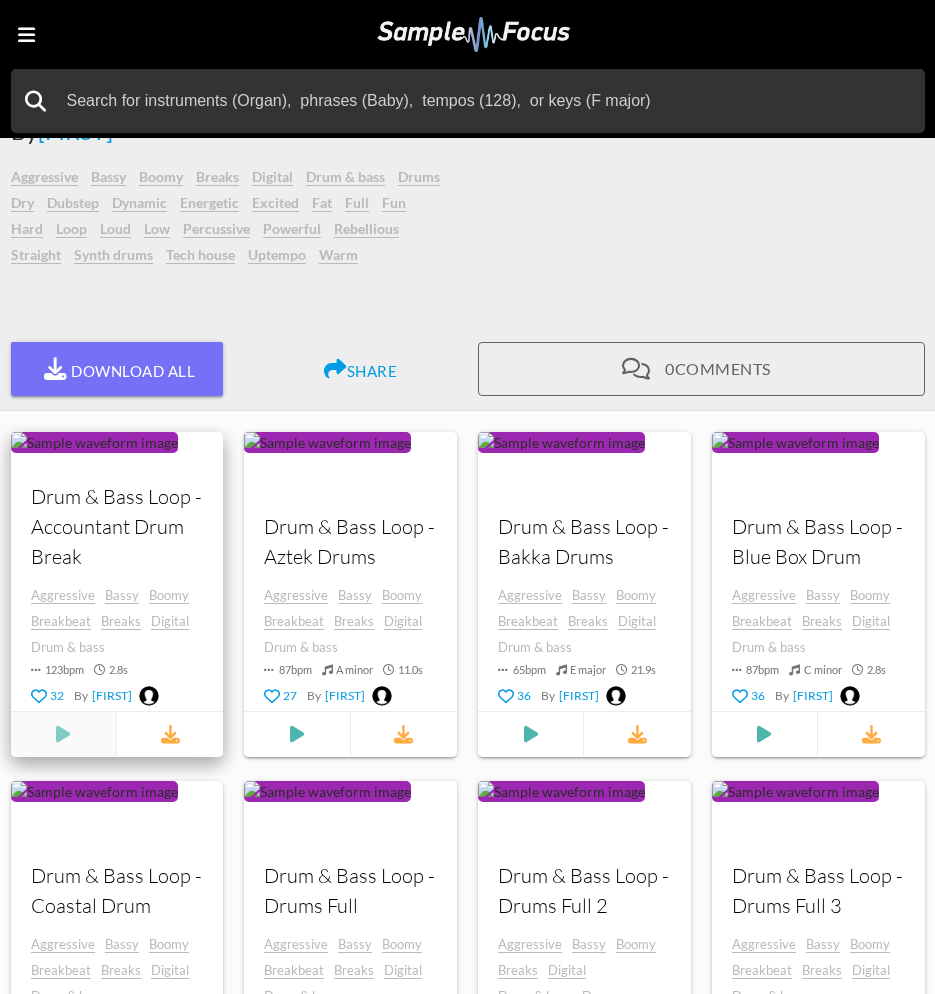 click at bounding box center [64, 734] 